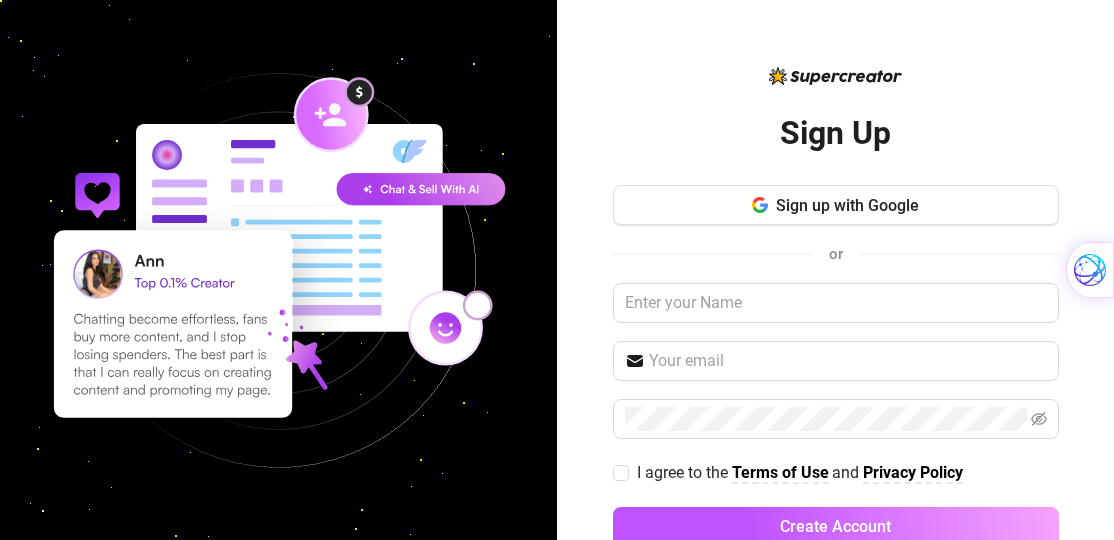 scroll, scrollTop: 0, scrollLeft: 0, axis: both 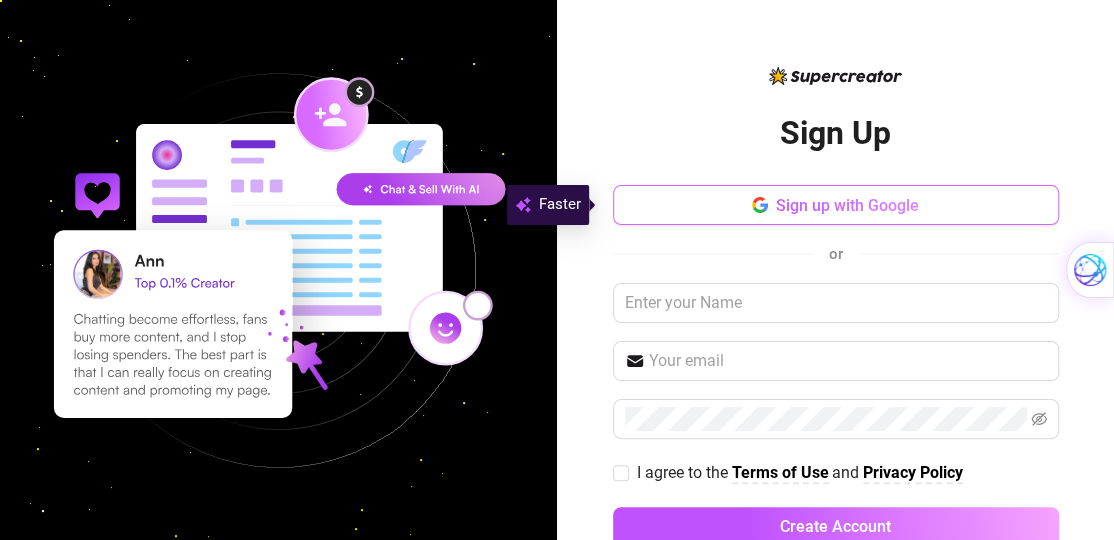 click on "Sign up with Google" at bounding box center [847, 205] 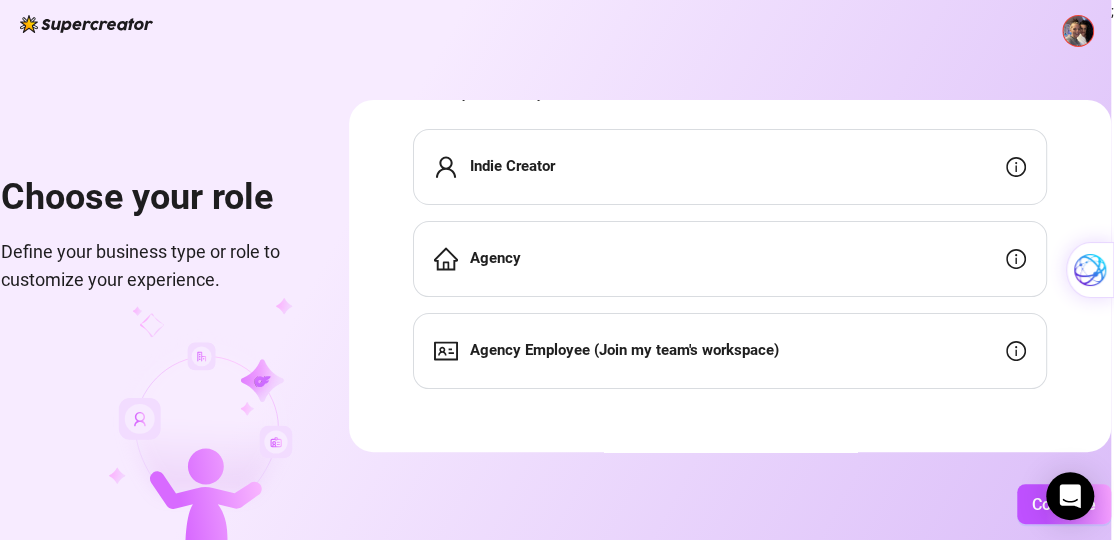 scroll, scrollTop: 0, scrollLeft: 0, axis: both 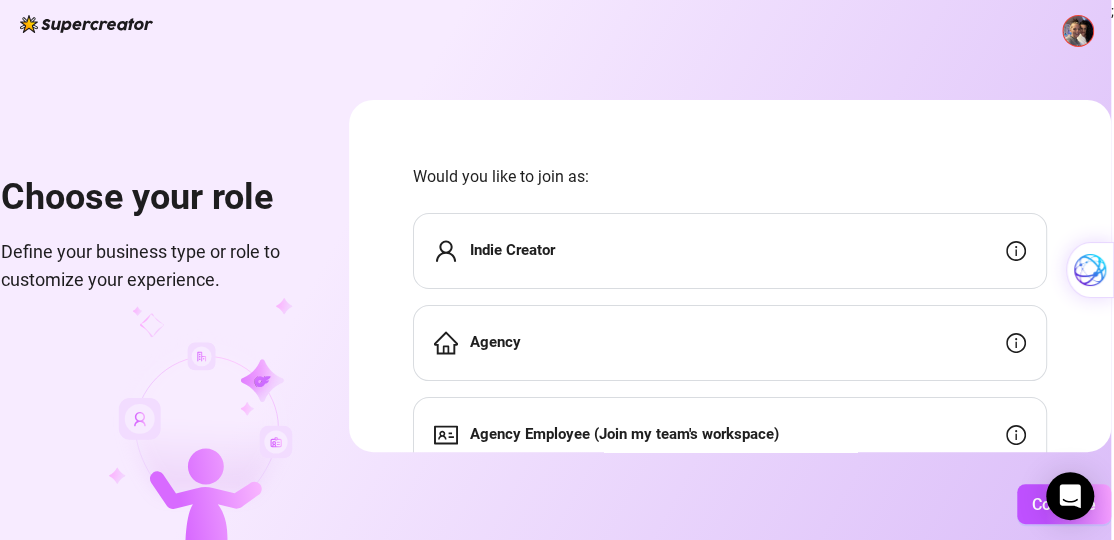 click on "Indie Creator" at bounding box center [512, 250] 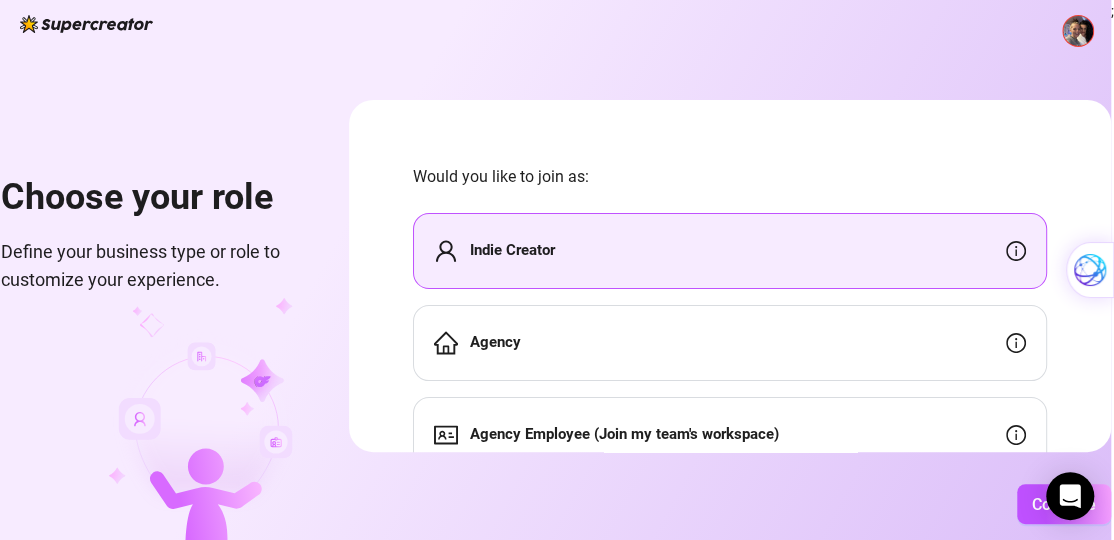 click on "Indie Creator" at bounding box center (512, 250) 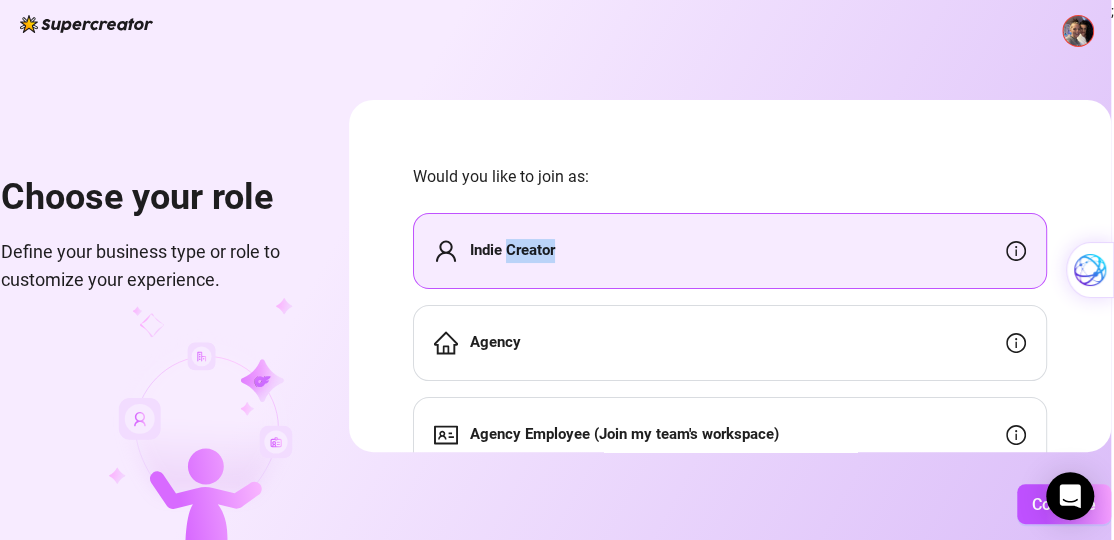 click on "Indie Creator" at bounding box center (512, 250) 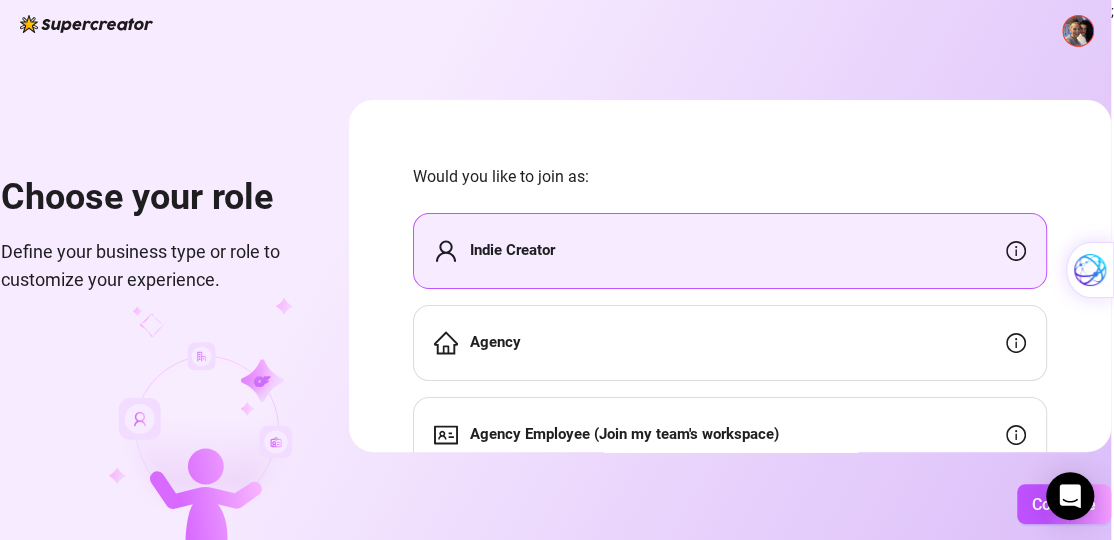 click on "Indie Creator" at bounding box center (730, 251) 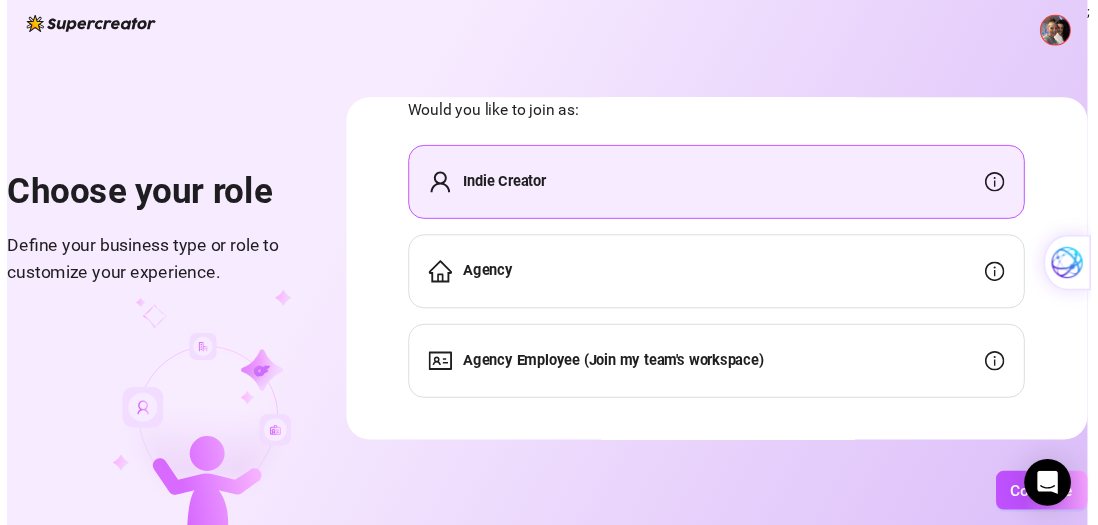 scroll, scrollTop: 84, scrollLeft: 0, axis: vertical 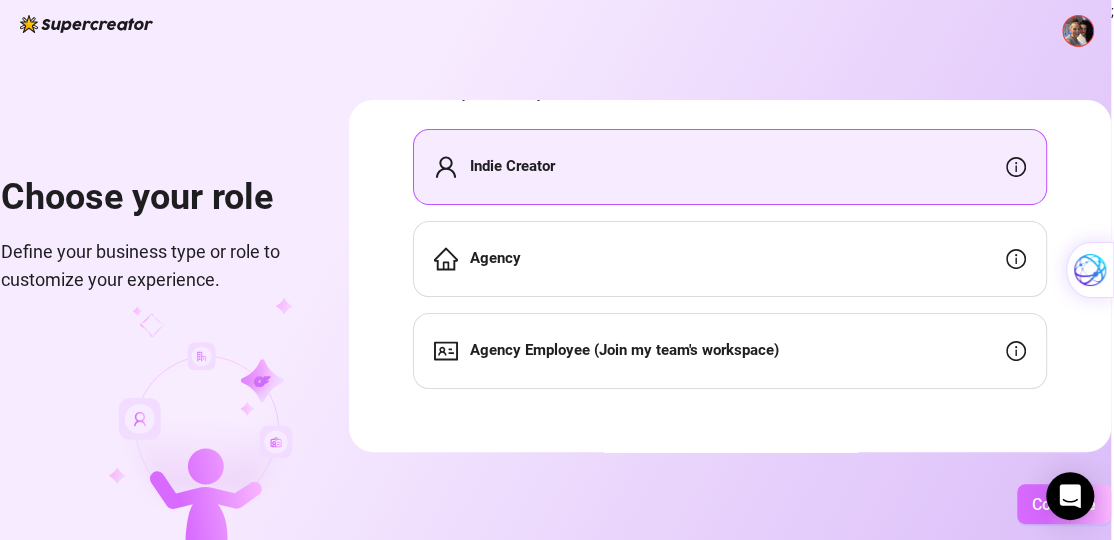 click on "Continue" at bounding box center [1064, 504] 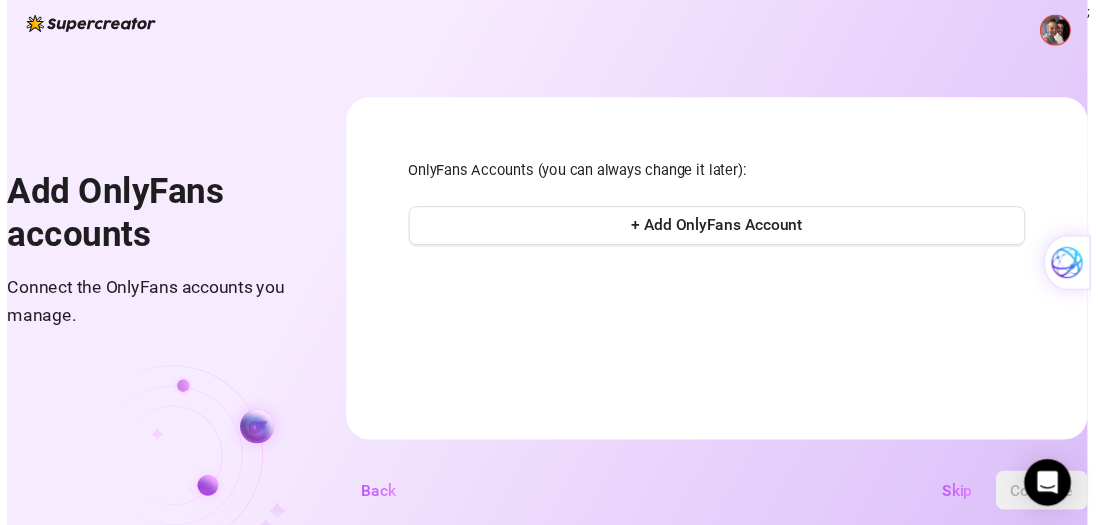 scroll, scrollTop: 0, scrollLeft: 0, axis: both 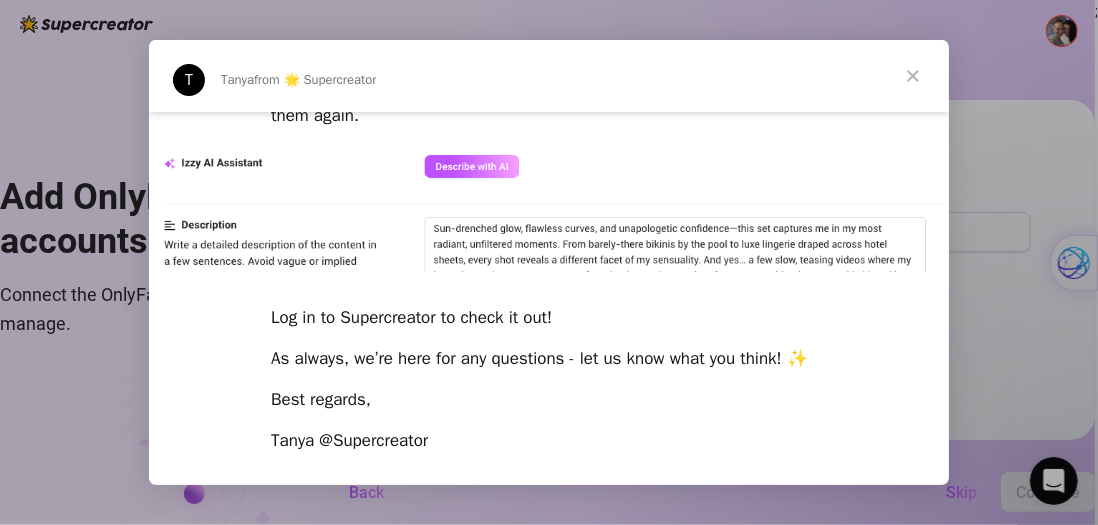 click at bounding box center (913, 76) 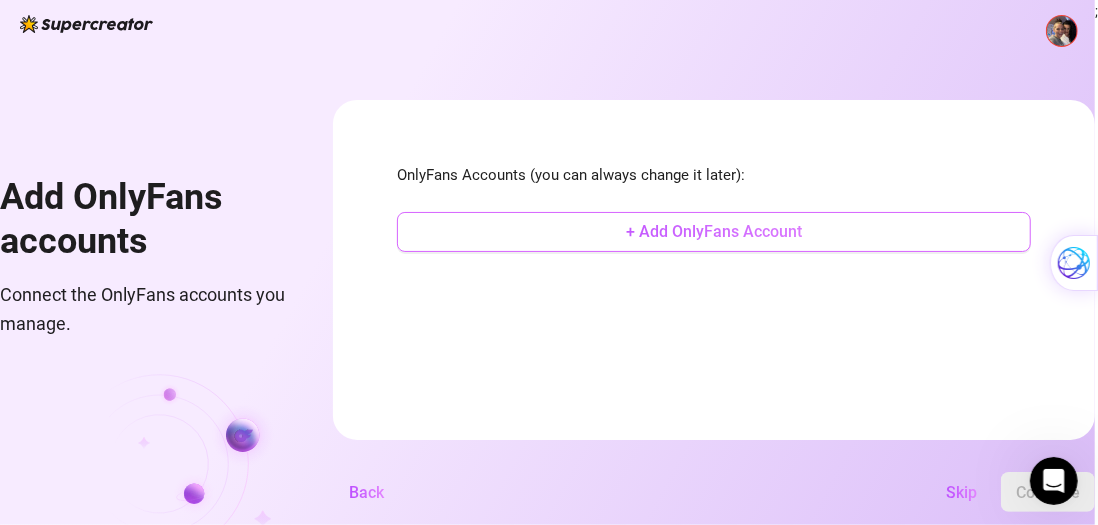 click on "+ Add OnlyFans Account" at bounding box center [714, 231] 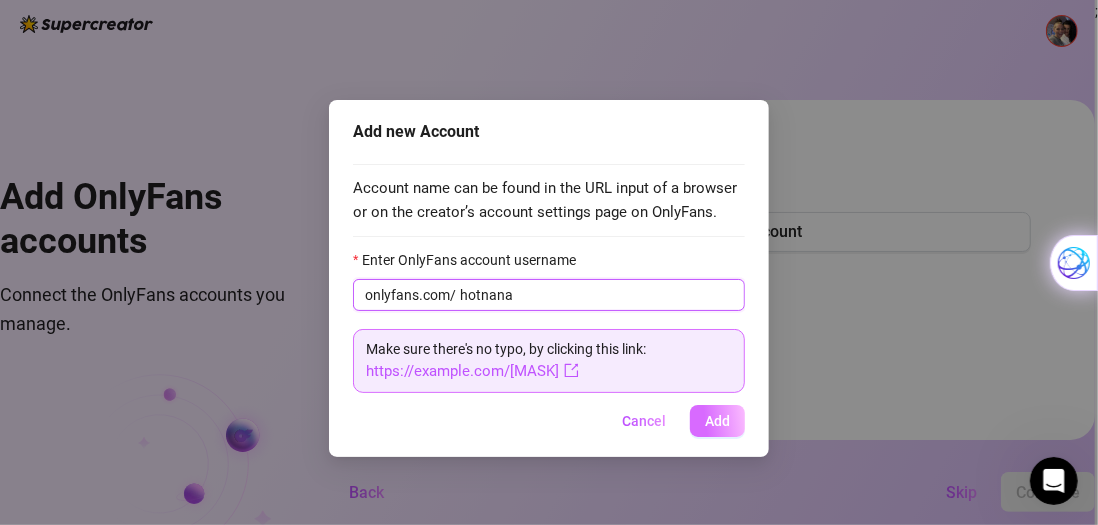 type on "hotnana" 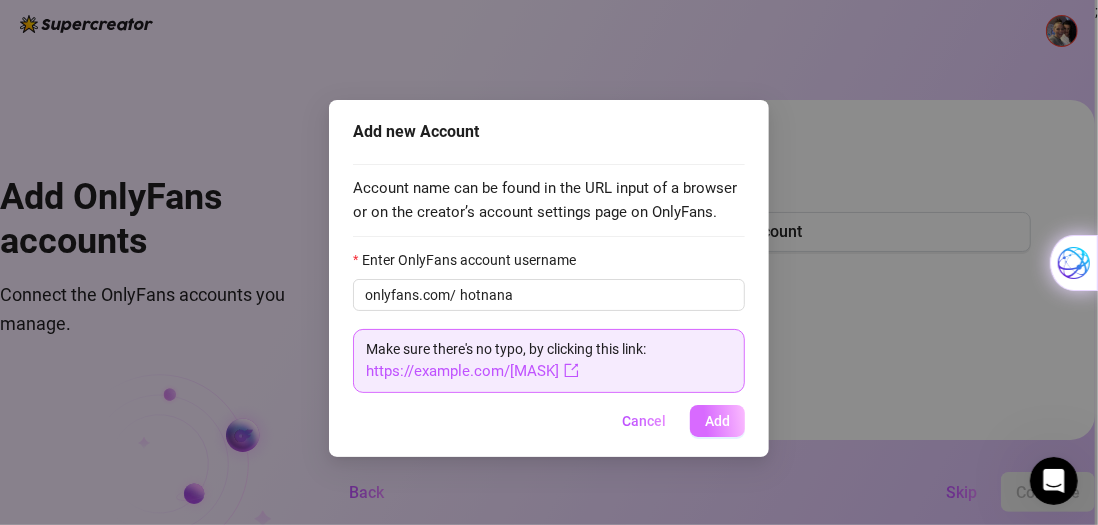 click on "Add" at bounding box center (717, 421) 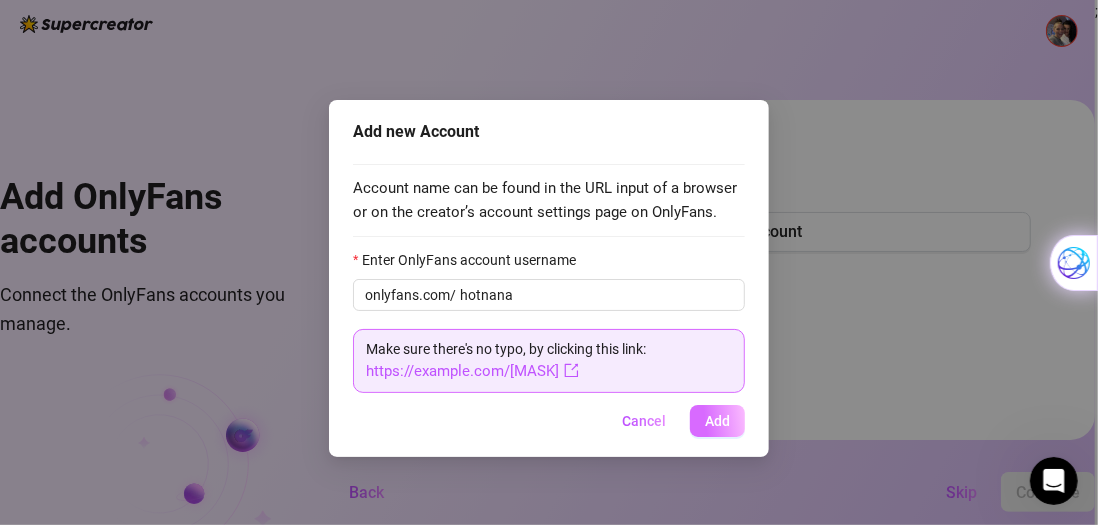 click on "Add" at bounding box center (717, 421) 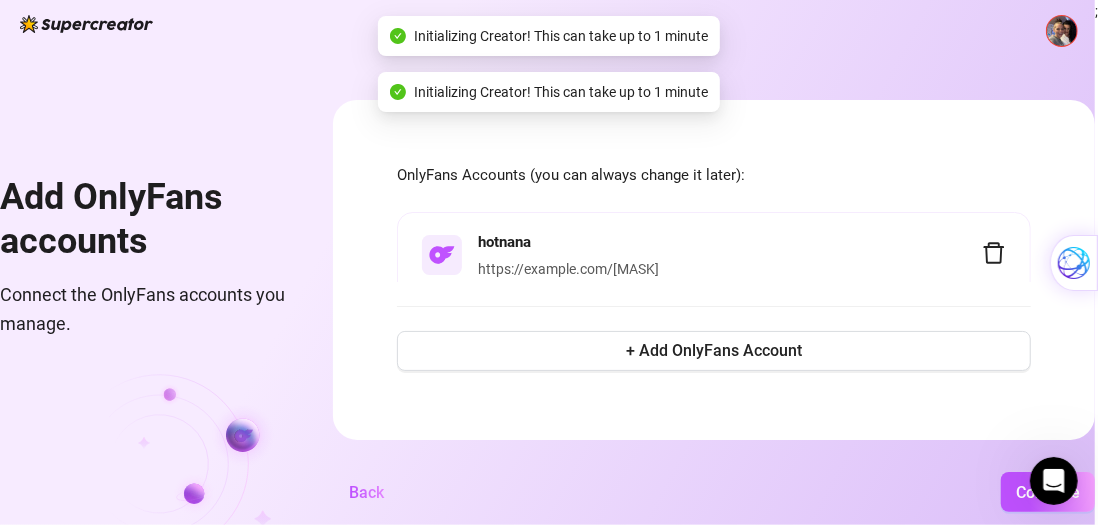 click on "Add OnlyFans accounts Connect the OnlyFans accounts you manage. OnlyFans Accounts (you can always change it later): [MASK] https://example.com/[MASK] + Add OnlyFans Account Back Continue ;
Add new Account Account name can be found in the URL input of a browser or on the creator’s account settings page on OnlyFans. Enter OnlyFans account username example.com/ Make sure there's no typo, by clicking this link: https://example.com/[MASK] Cancel Add Initializing Creator! This can take up to 1 minute Initializing Creator! This can take up to 1 minute" at bounding box center [541, 262] 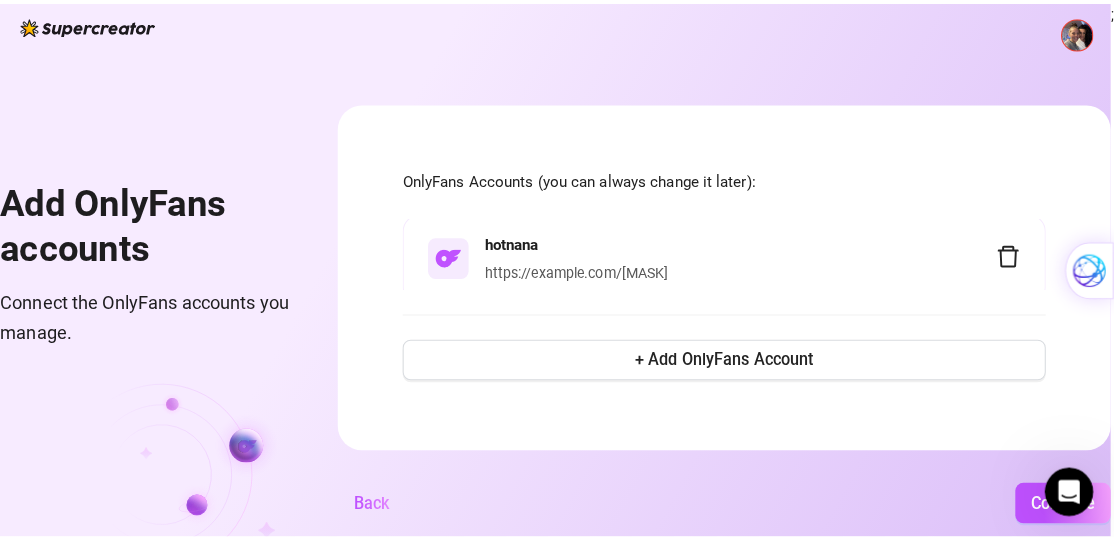 scroll, scrollTop: 5, scrollLeft: 0, axis: vertical 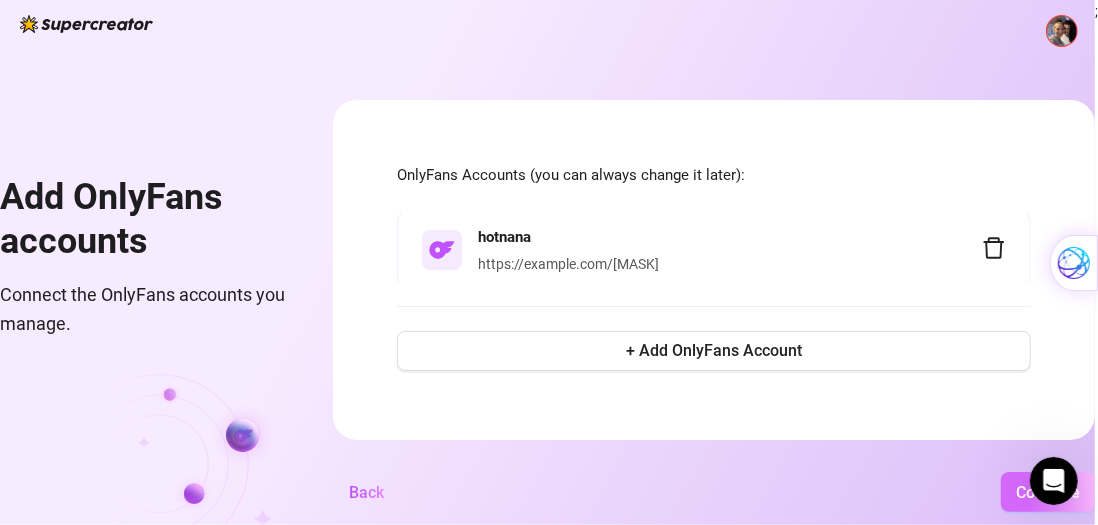click on "Continue" at bounding box center [1048, 492] 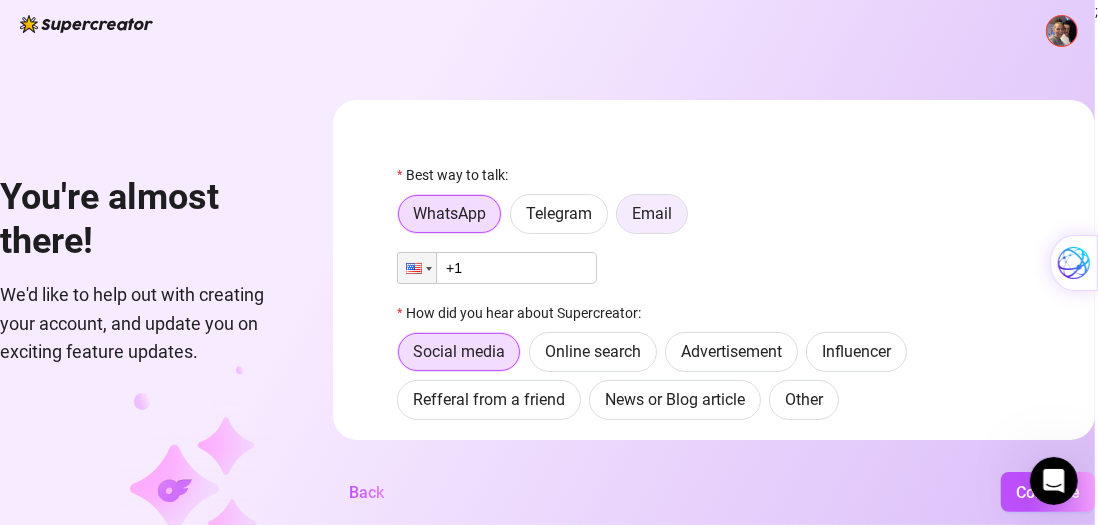 click on "Email" at bounding box center [652, 213] 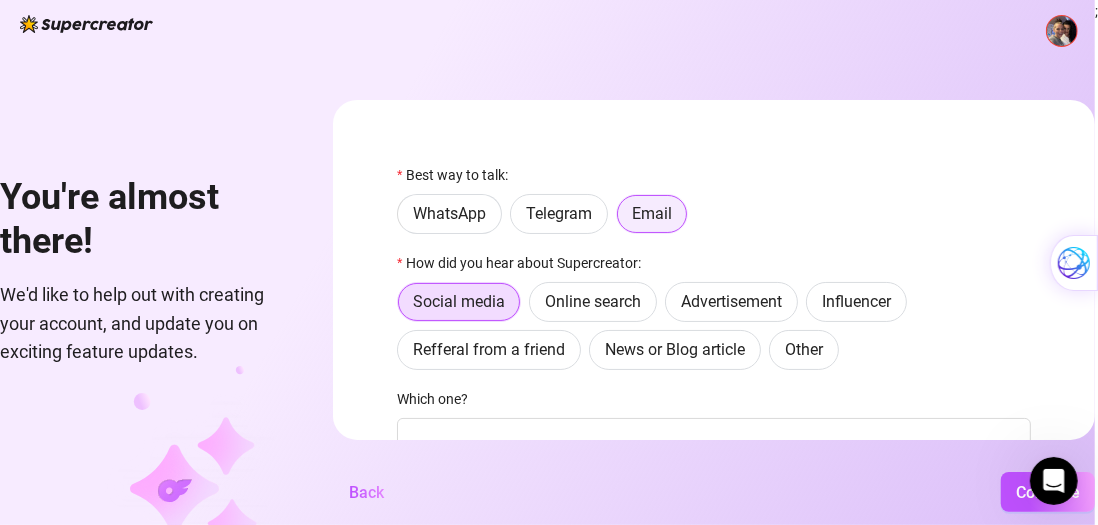 click on "Email" at bounding box center (652, 213) 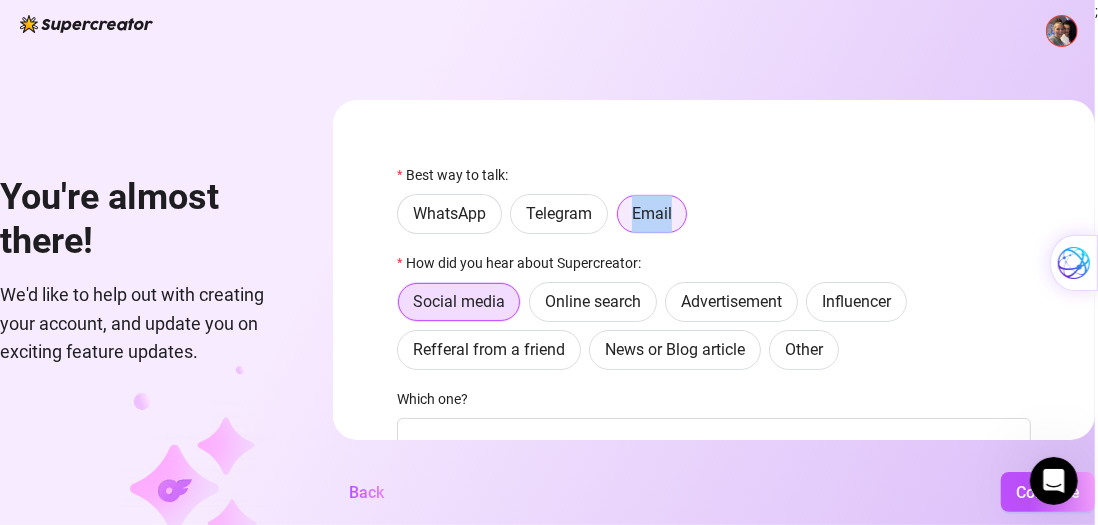 click on "Email" at bounding box center [652, 213] 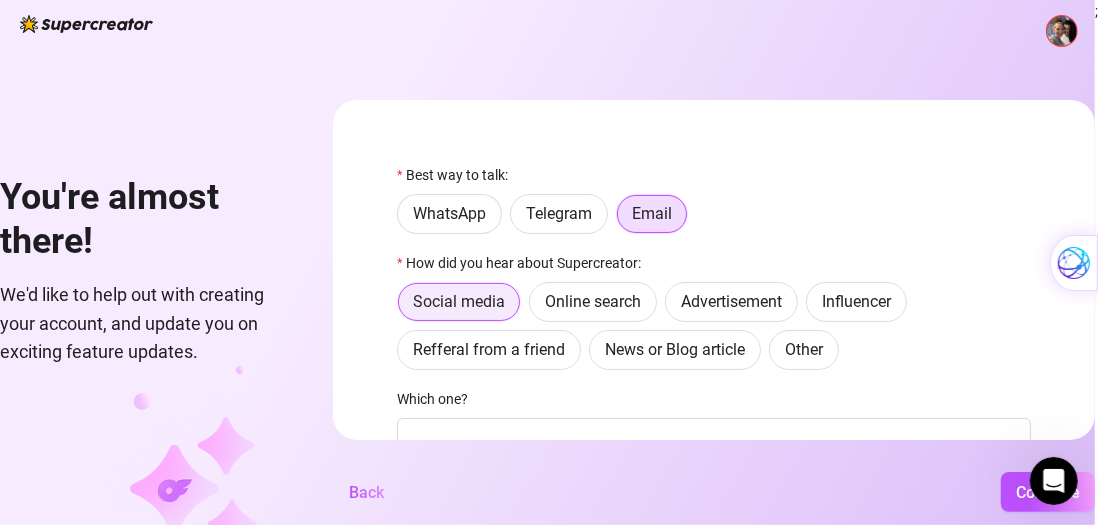 click on "Social media" at bounding box center [459, 301] 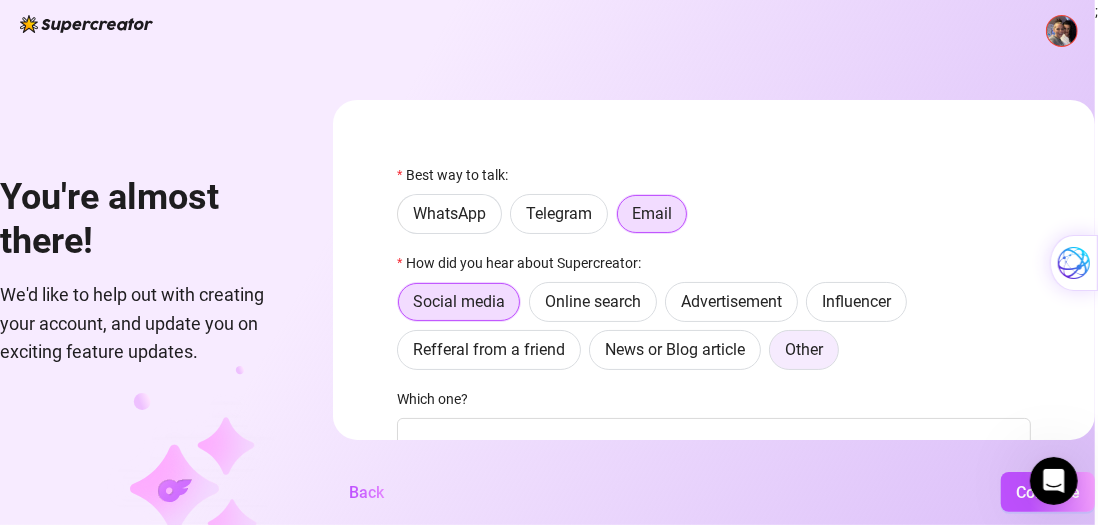 click on "Other" at bounding box center [804, 349] 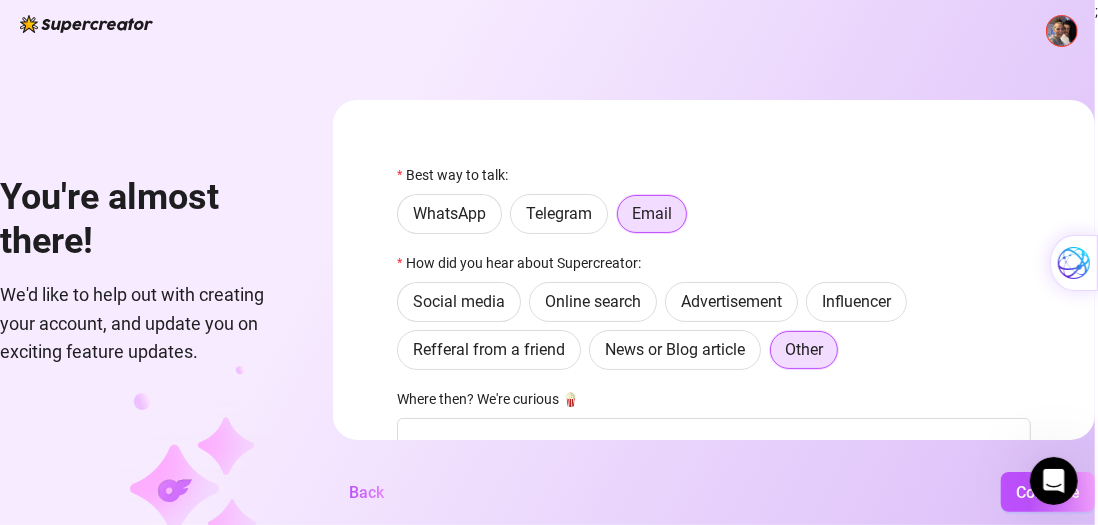 click on "Where then? We're curious 🍿" at bounding box center [714, 403] 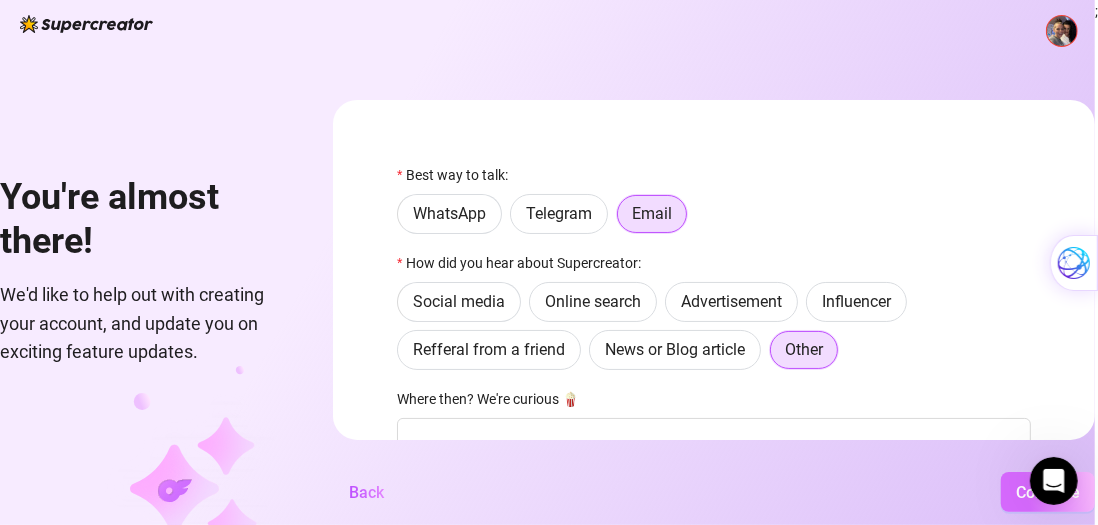 click on "Continue" at bounding box center (1048, 492) 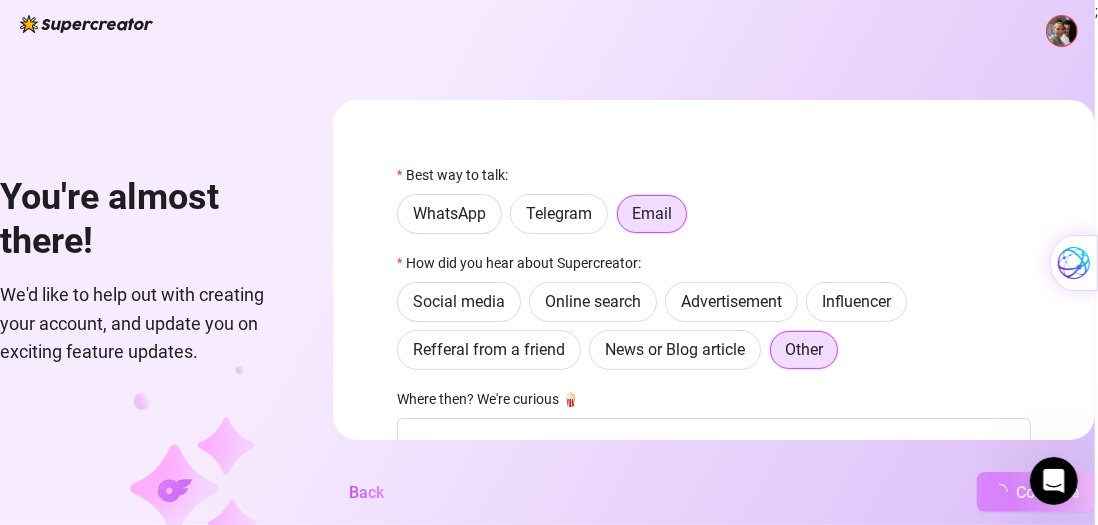 click on "Continue" at bounding box center [1048, 492] 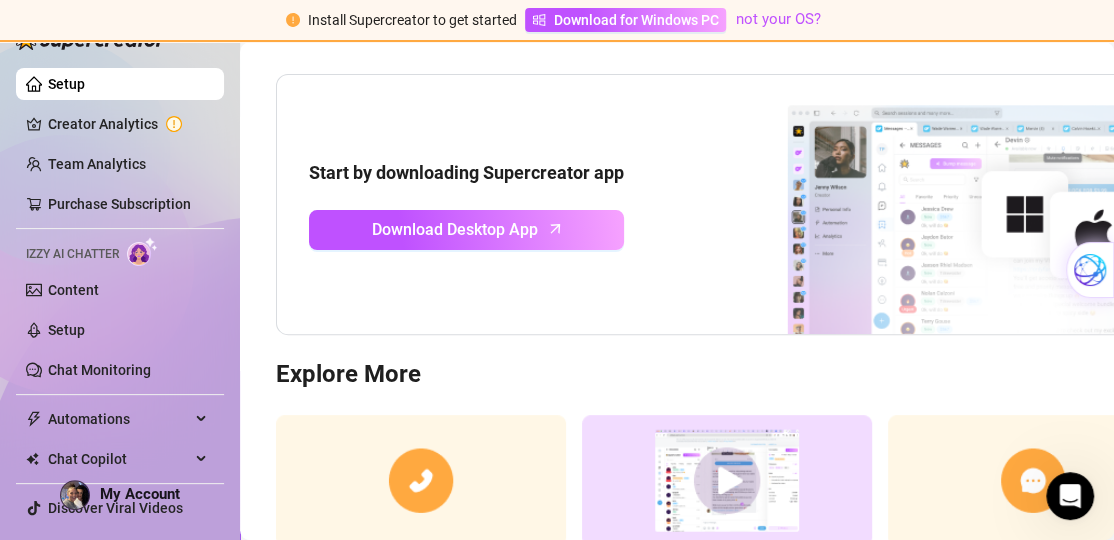 scroll, scrollTop: 0, scrollLeft: 0, axis: both 